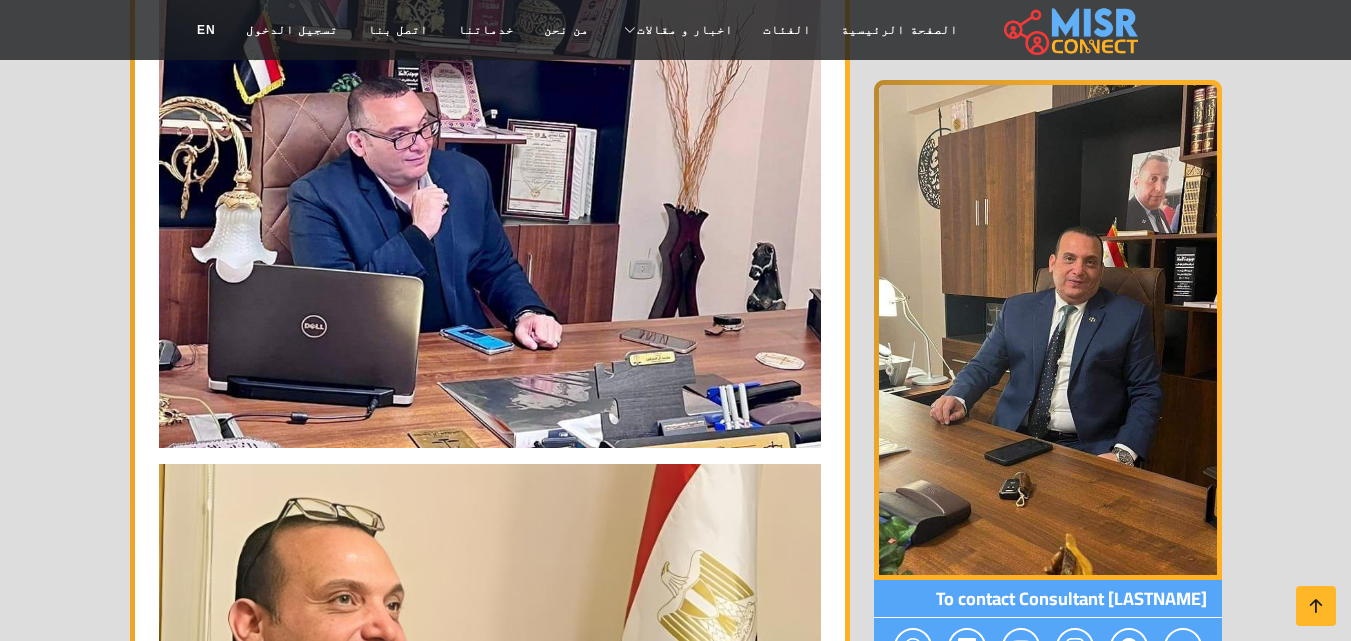 scroll, scrollTop: 4040, scrollLeft: 0, axis: vertical 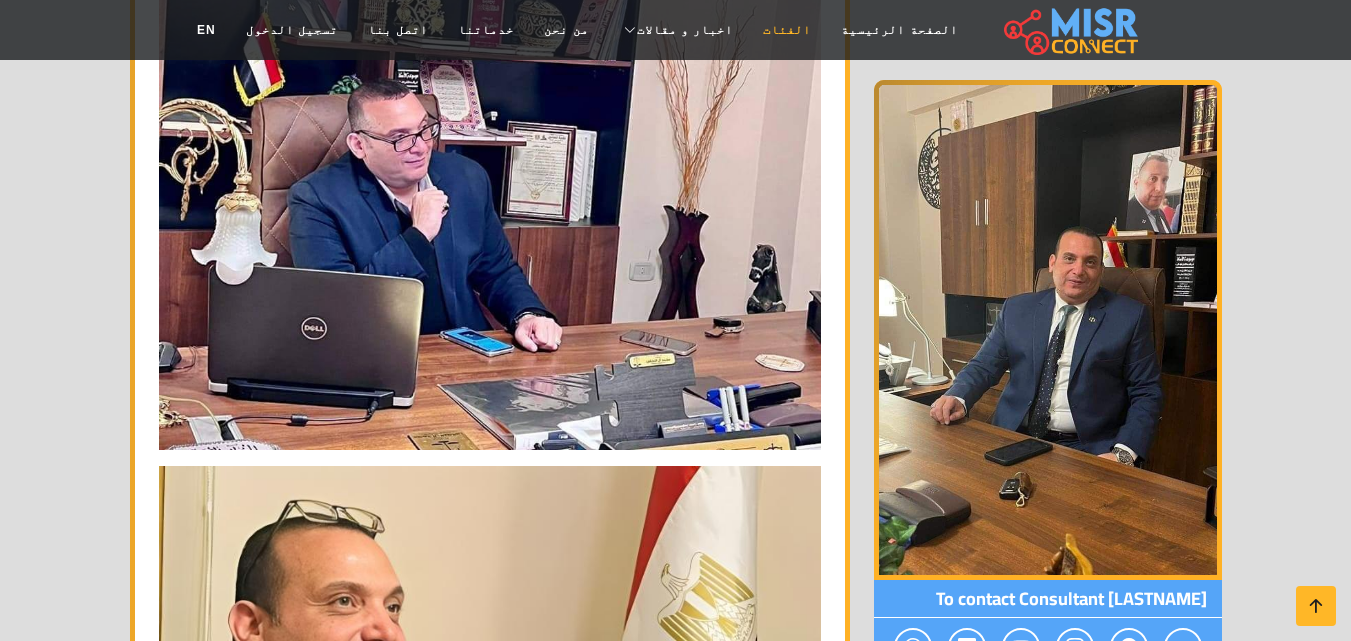 click on "الفئات" at bounding box center (787, 30) 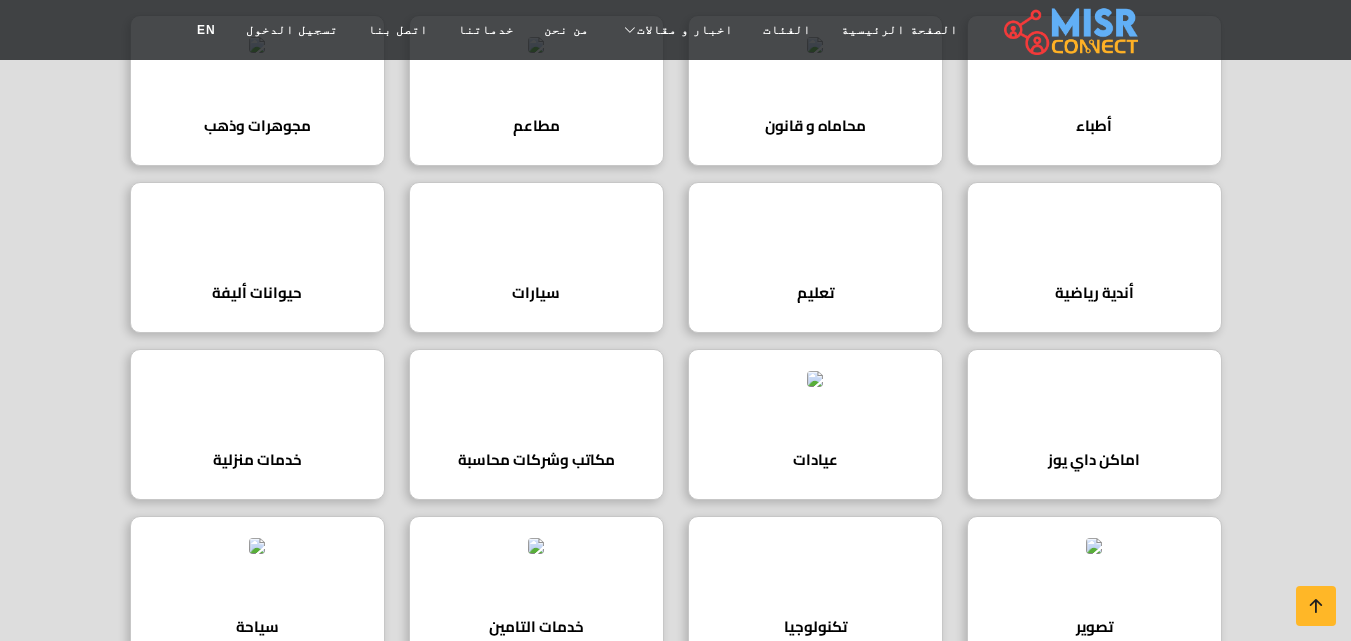 scroll, scrollTop: 120, scrollLeft: 0, axis: vertical 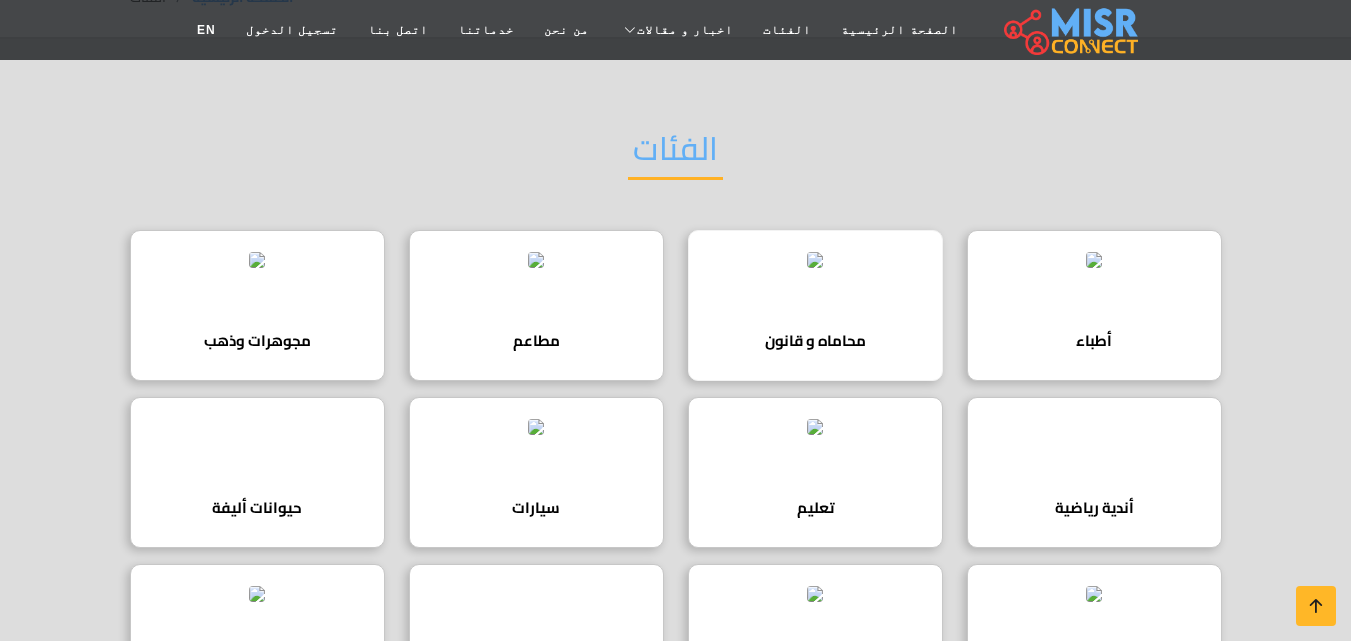 click at bounding box center (815, 260) 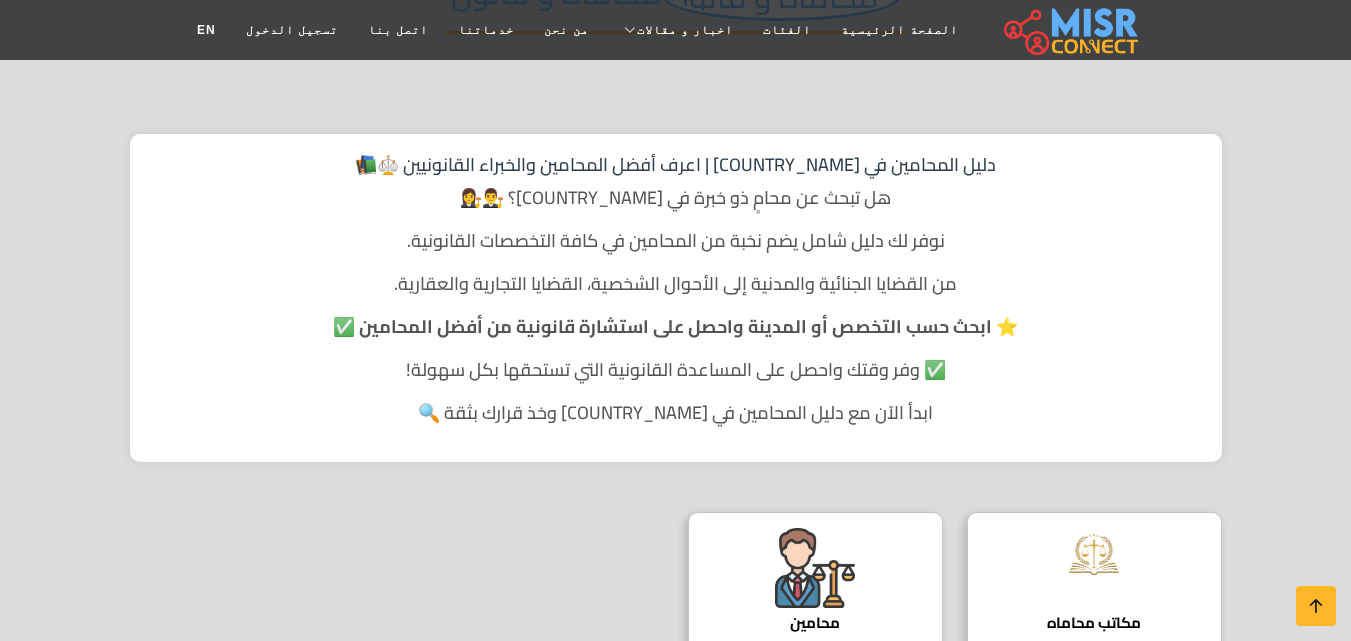 scroll, scrollTop: 280, scrollLeft: 0, axis: vertical 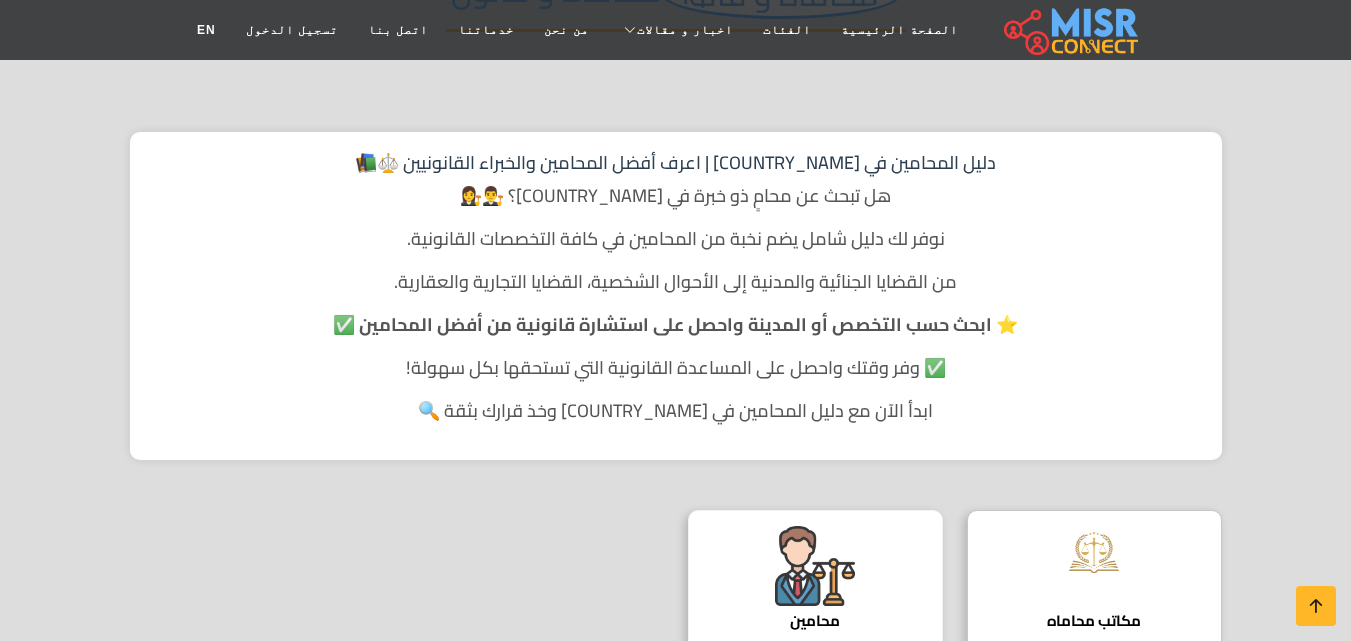 click at bounding box center (815, 566) 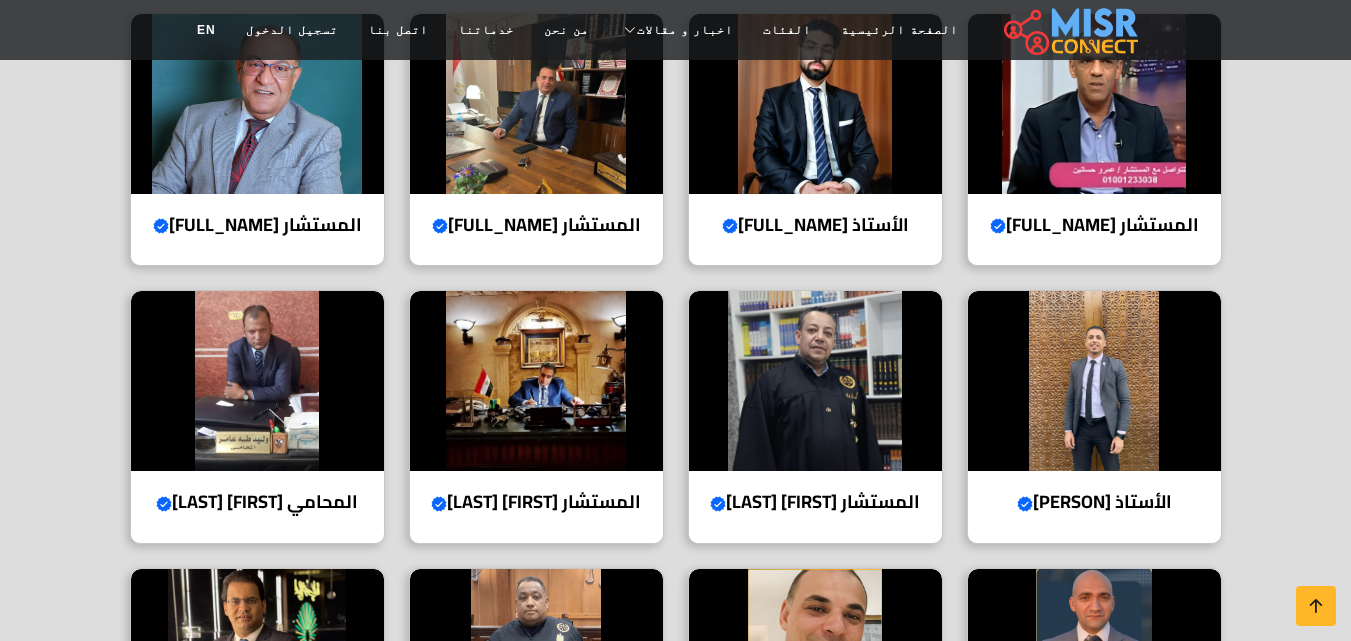 scroll, scrollTop: 520, scrollLeft: 0, axis: vertical 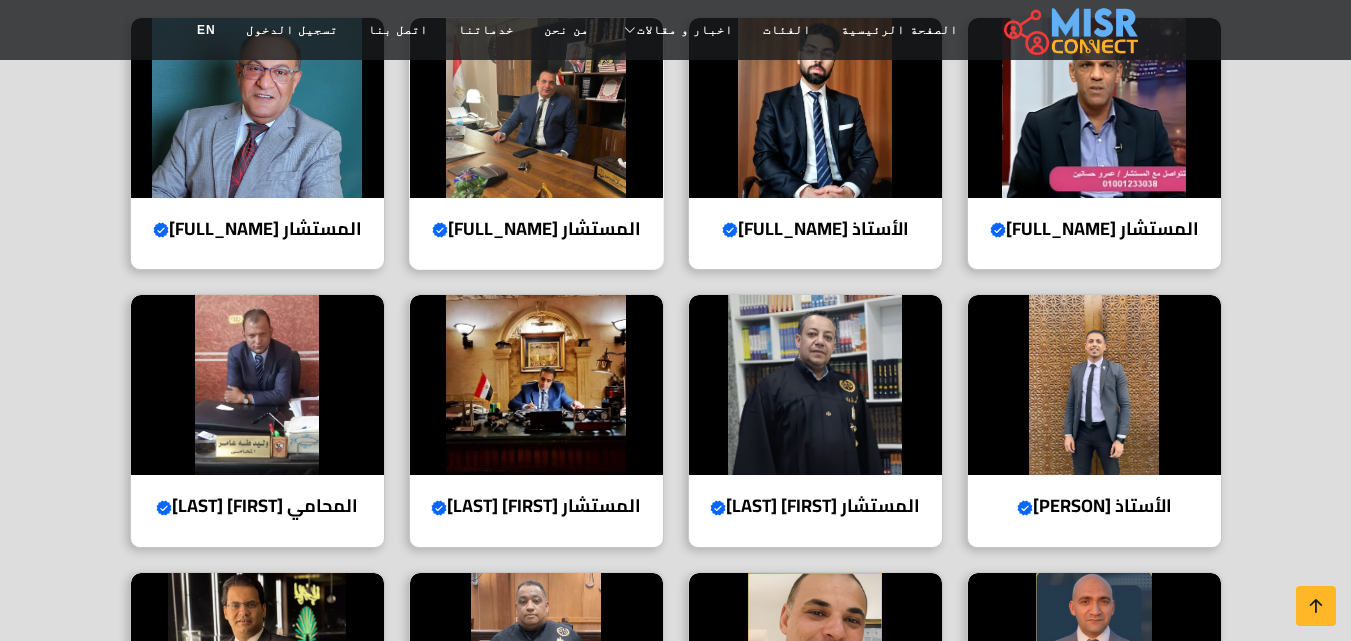 click at bounding box center (536, 108) 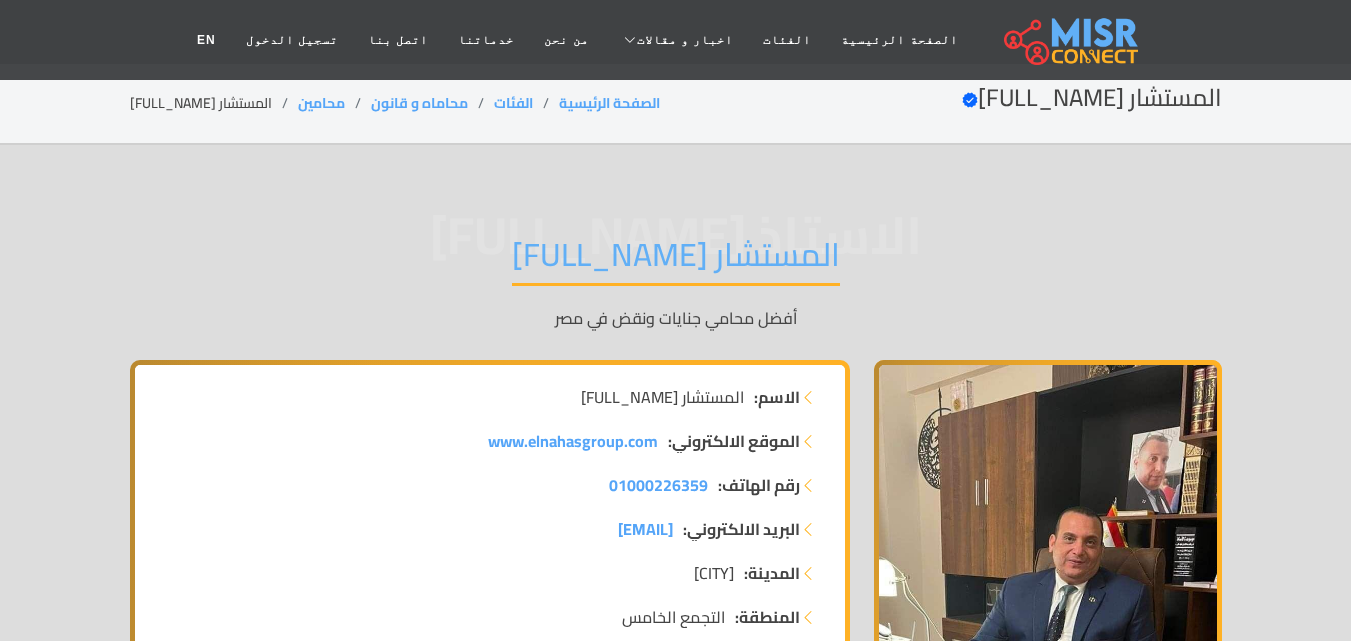 scroll, scrollTop: 0, scrollLeft: 0, axis: both 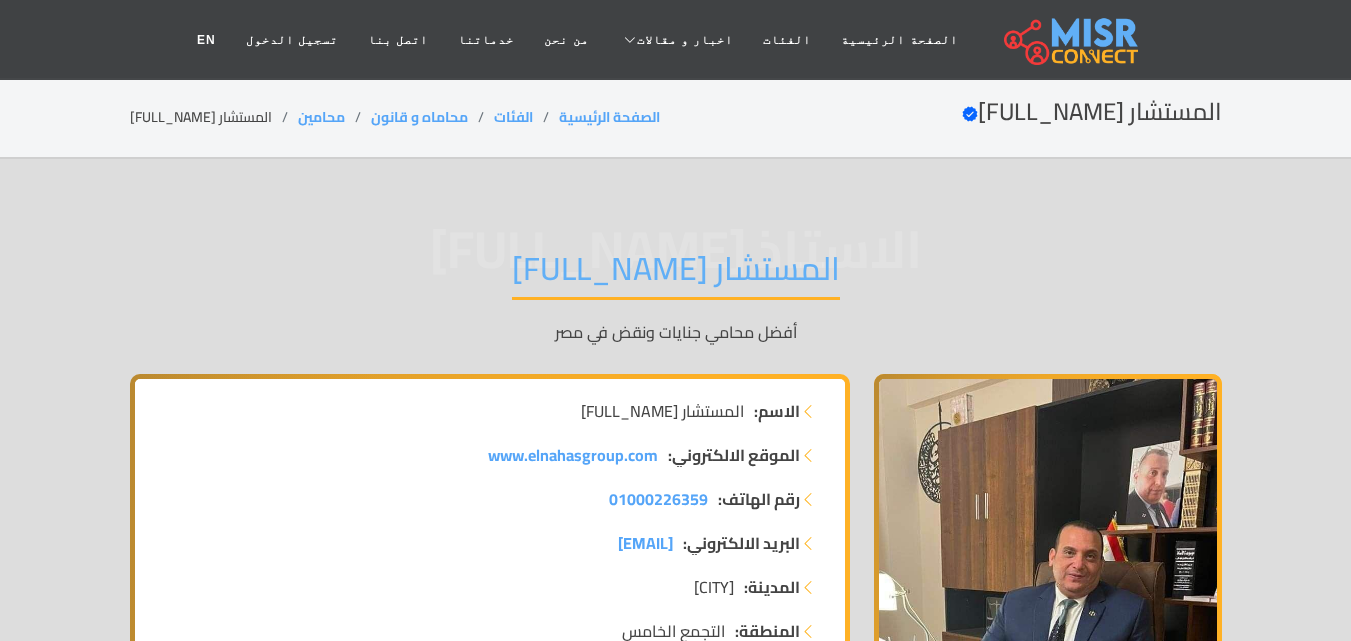 drag, startPoint x: 513, startPoint y: 285, endPoint x: 636, endPoint y: 316, distance: 126.84637 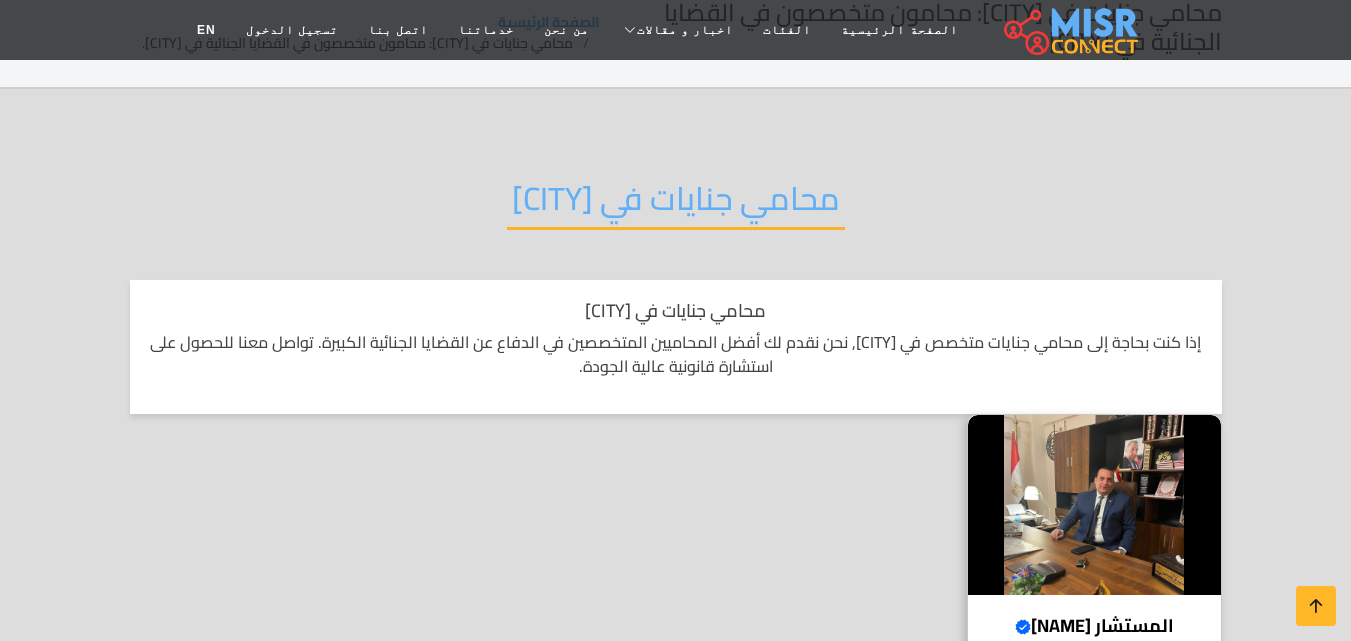 scroll, scrollTop: 160, scrollLeft: 0, axis: vertical 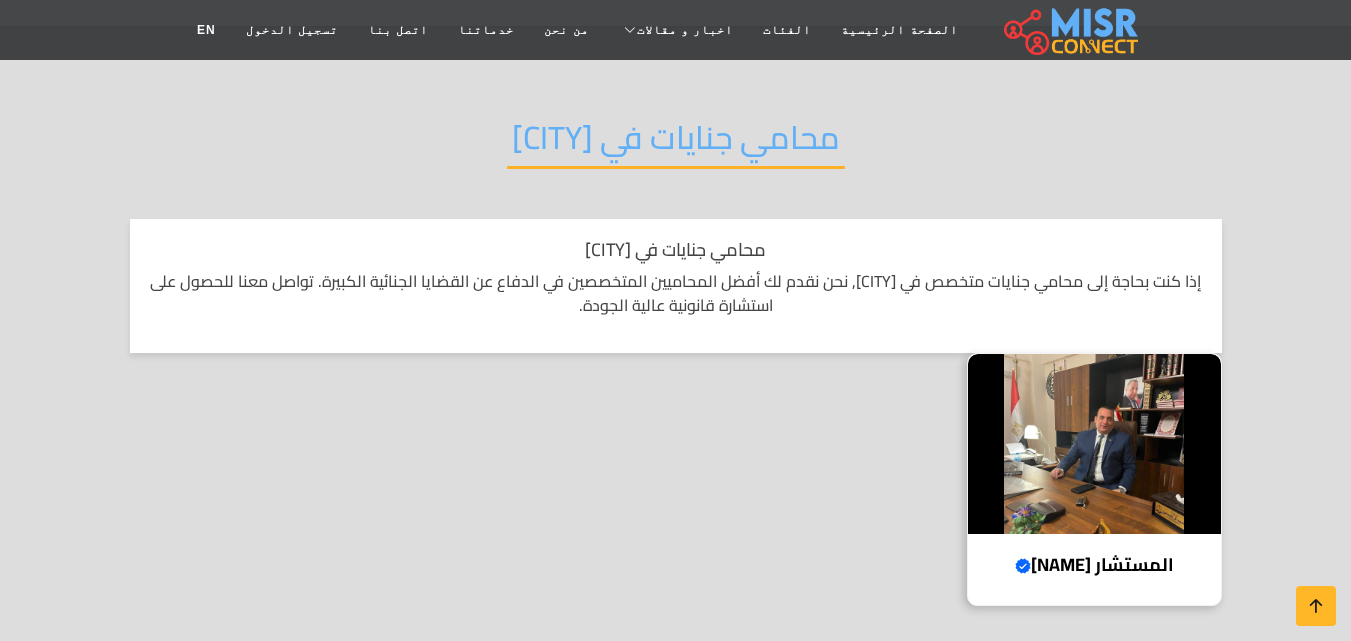 click at bounding box center (1094, 444) 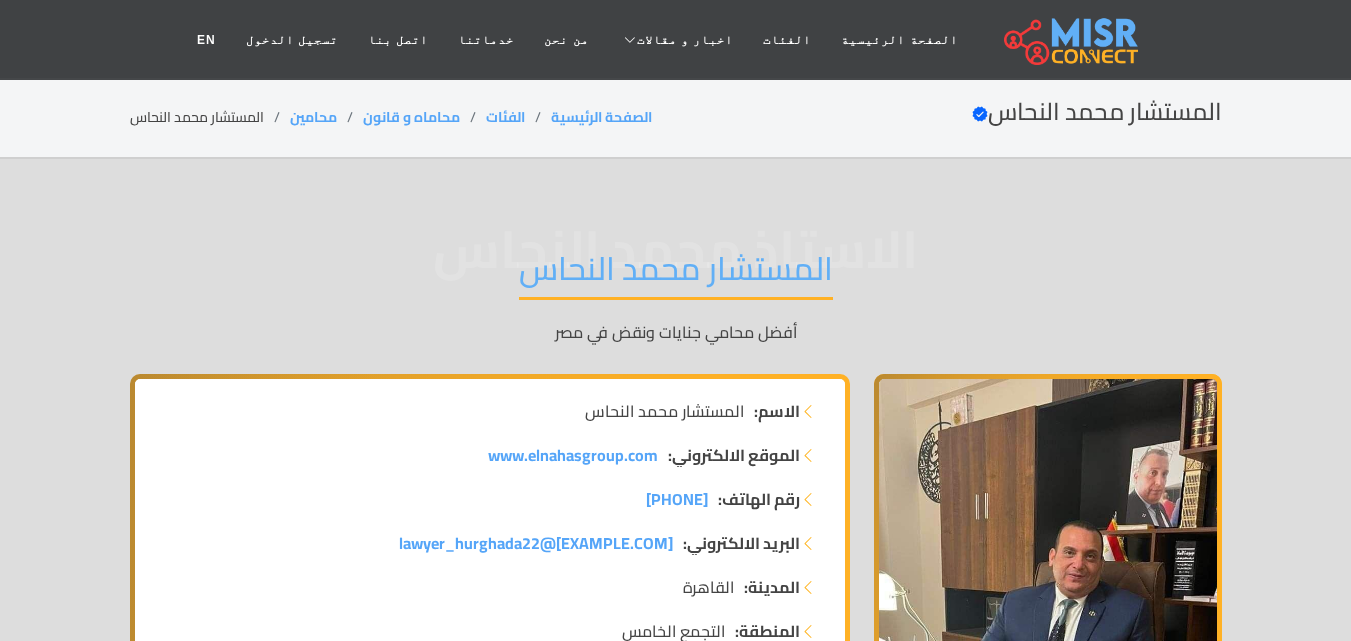 scroll, scrollTop: 0, scrollLeft: 0, axis: both 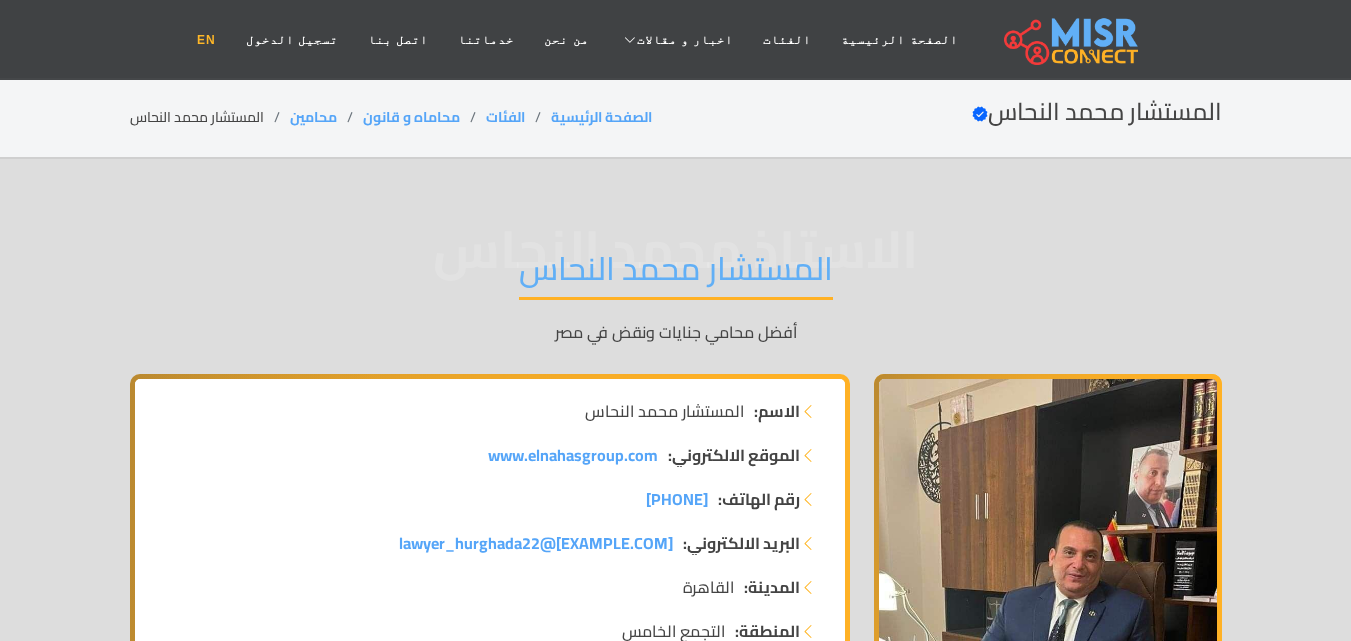 click on "EN" at bounding box center [206, 40] 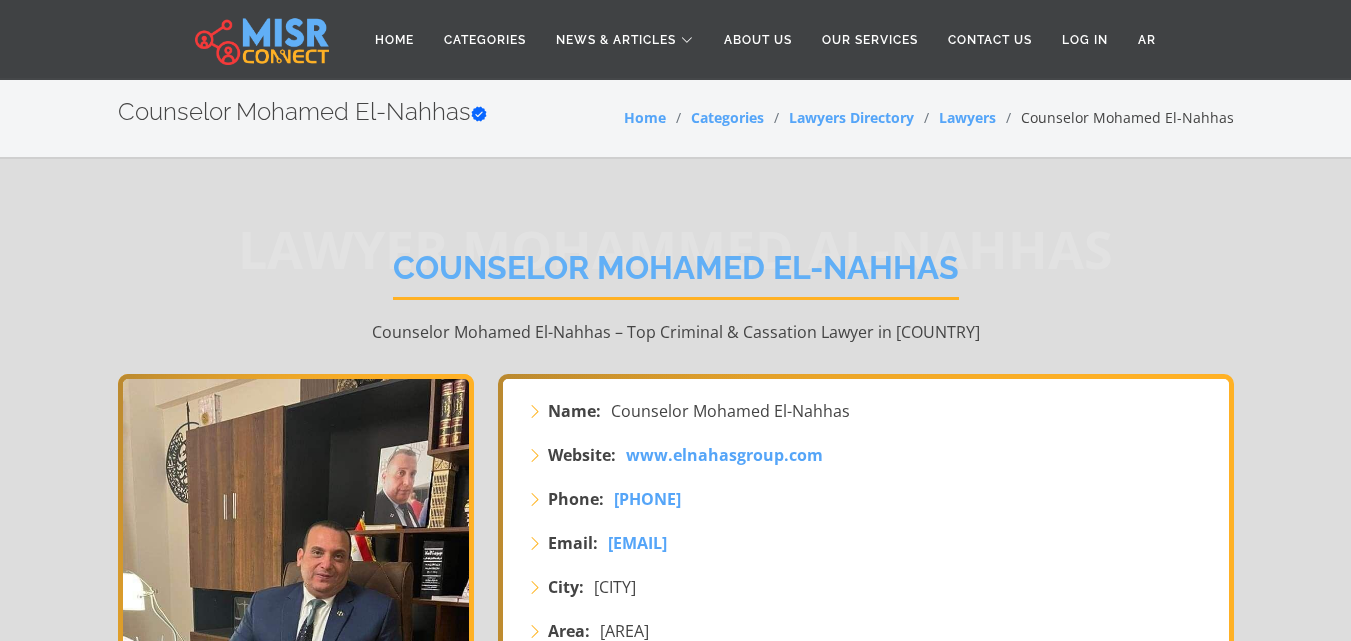 scroll, scrollTop: 0, scrollLeft: 0, axis: both 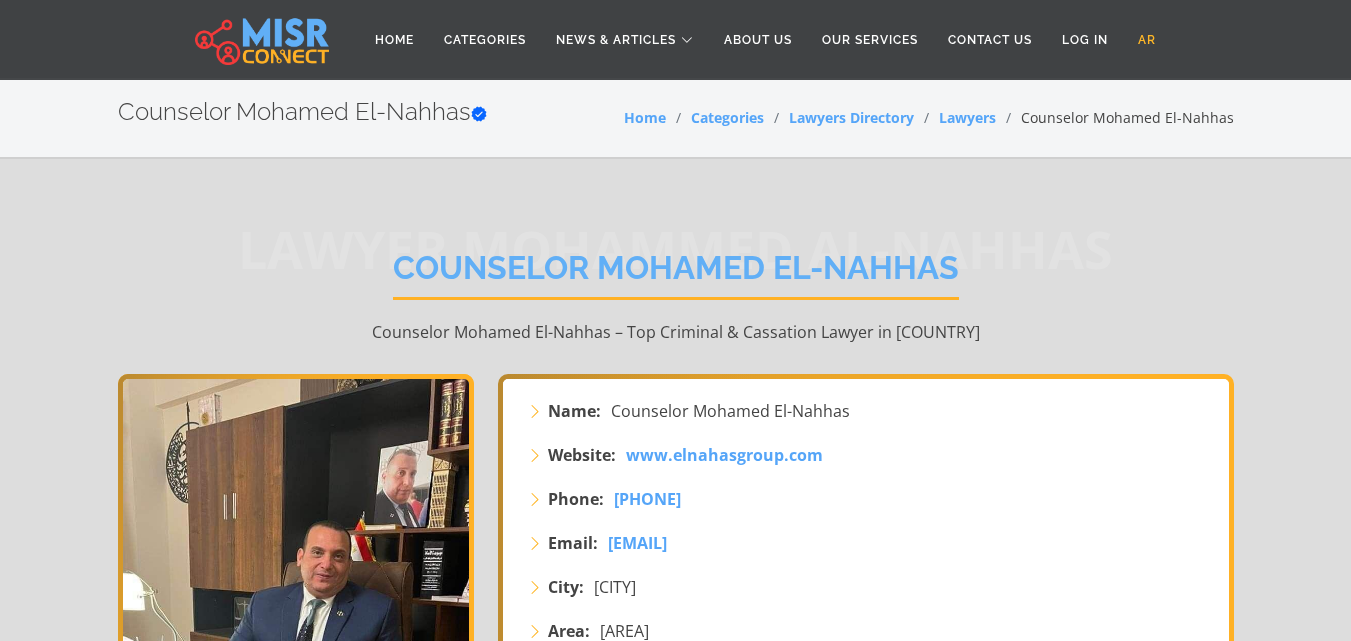 click on "AR" at bounding box center [1147, 40] 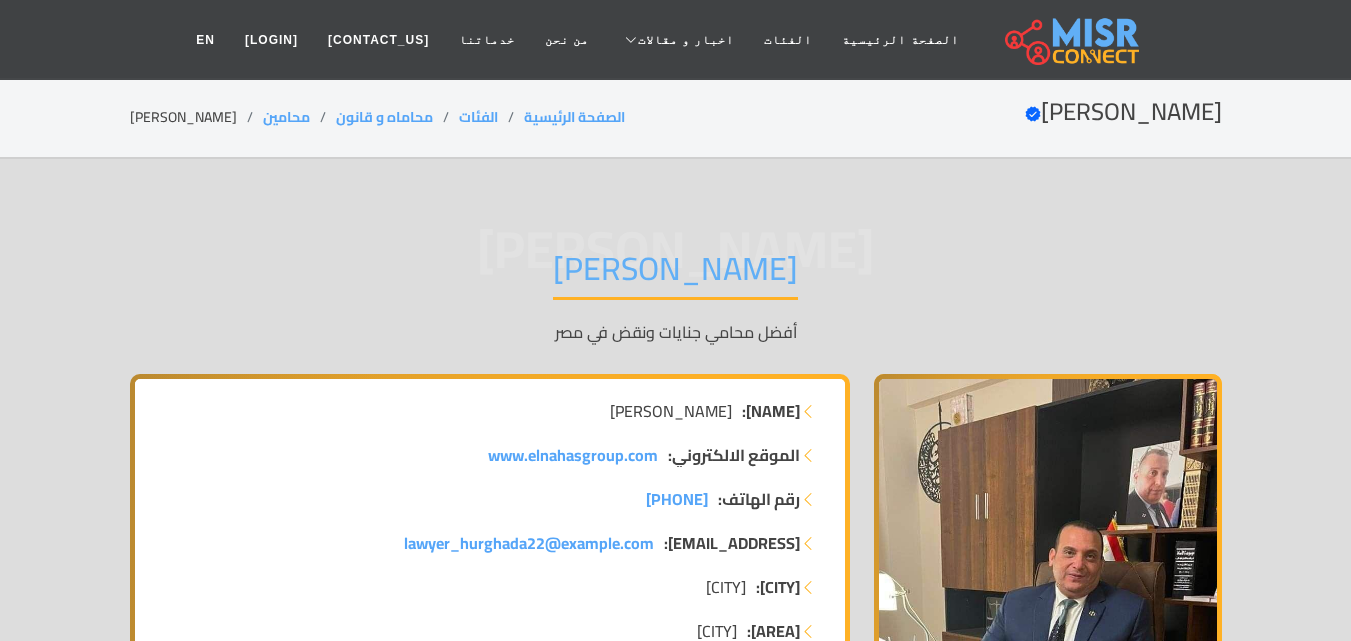 scroll, scrollTop: 0, scrollLeft: 0, axis: both 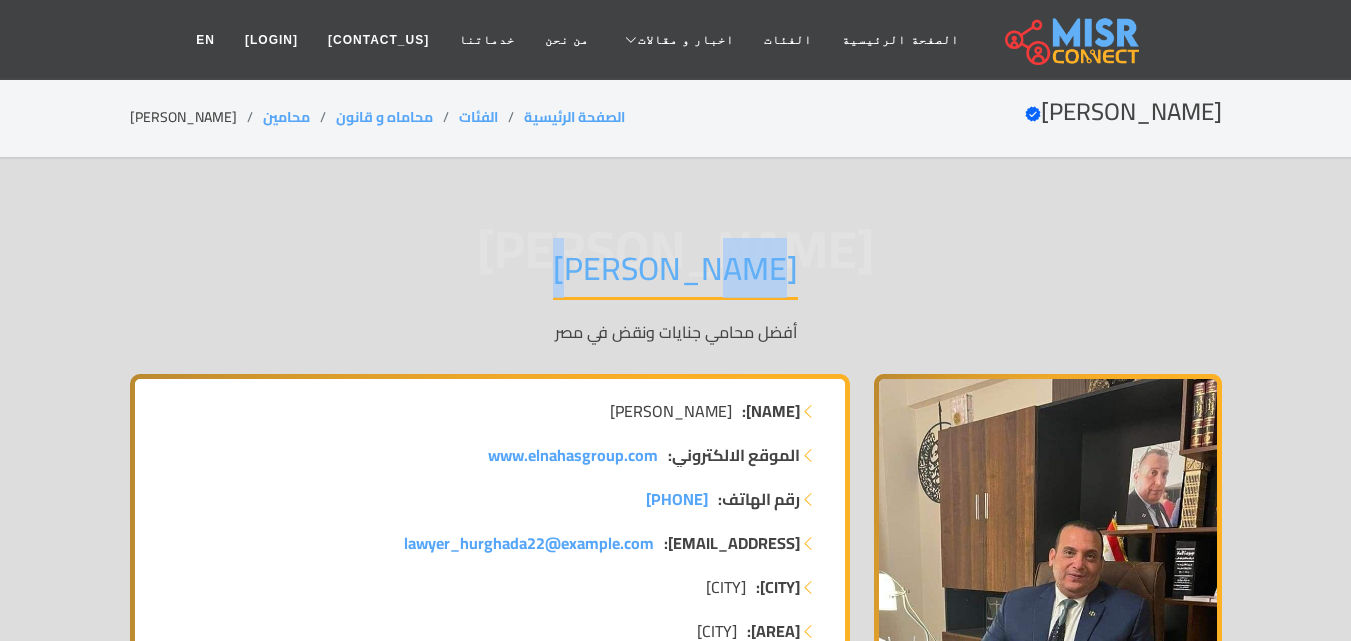click on "[PERSON_NAME]
[PERSON_NAME]
[TITLE] [CRIME] [APPEAL] [COUNTRY]
[CONTACT] [PERSON_NAME]
[NAME]:   [PERSON_NAME]
[WEBSITE]:   www.elnahasgroup.com
[PHONE_NUMBER]:
01000226359
[EMAIL]:" at bounding box center [675, 3211] 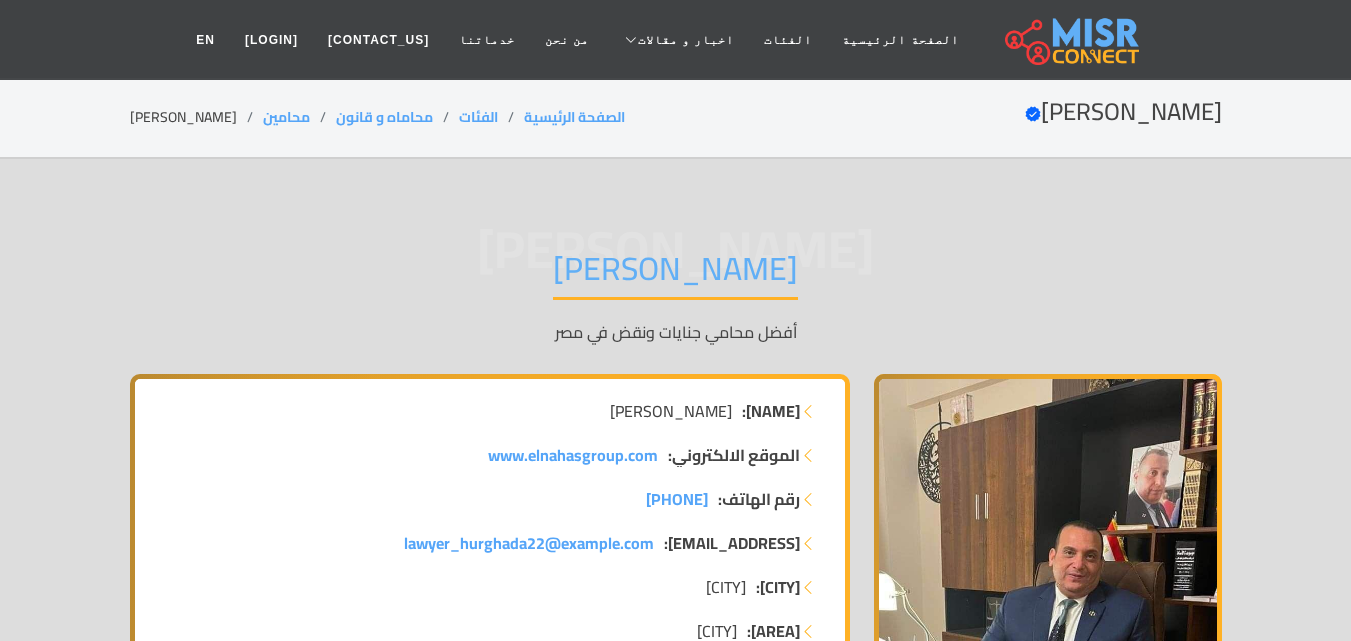 click on "[PERSON_NAME]
[PERSON_NAME]
[TITLE] [CRIME] [APPEAL] [COUNTRY]
[CONTACT] [PERSON_NAME]
[NAME]:   [PERSON_NAME]
[WEBSITE]:   www.elnahasgroup.com
[PHONE_NUMBER]:
01000226359
[EMAIL]:" at bounding box center (675, 3211) 